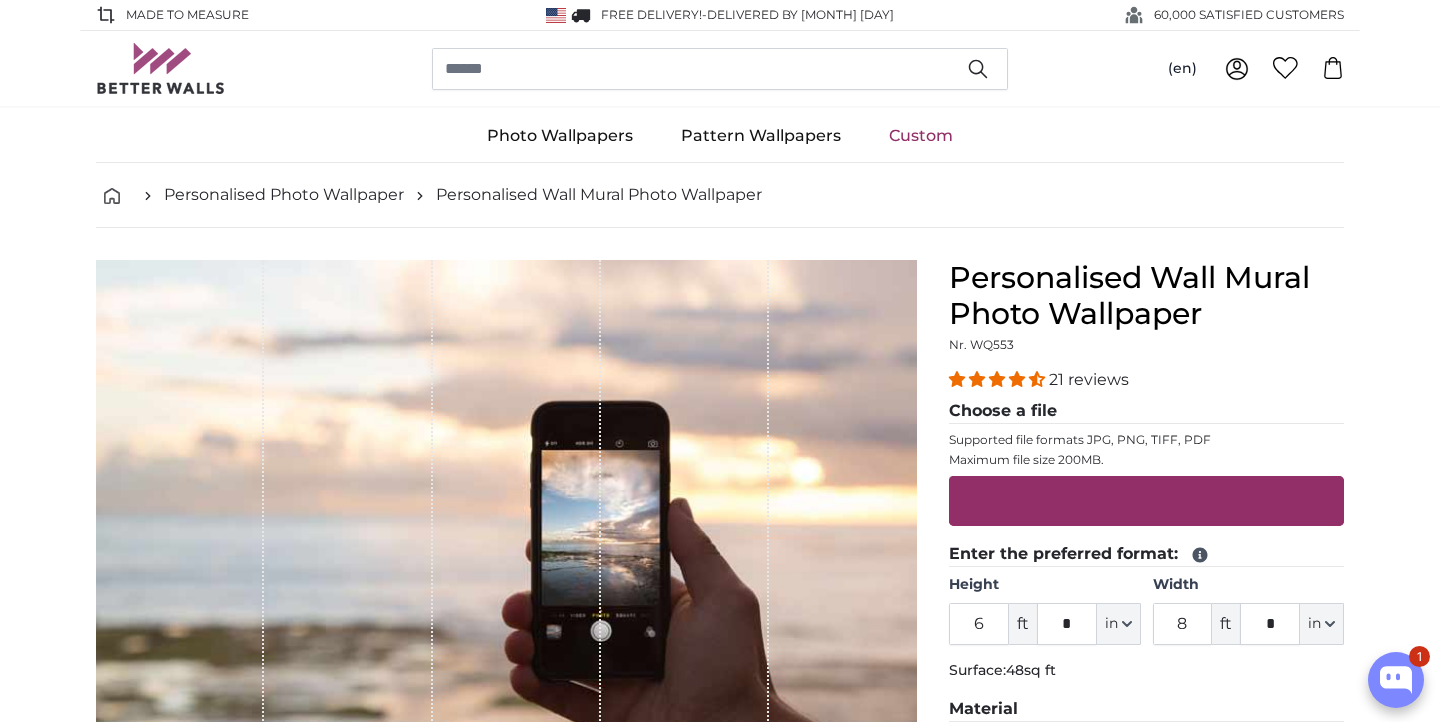 scroll, scrollTop: 231, scrollLeft: 0, axis: vertical 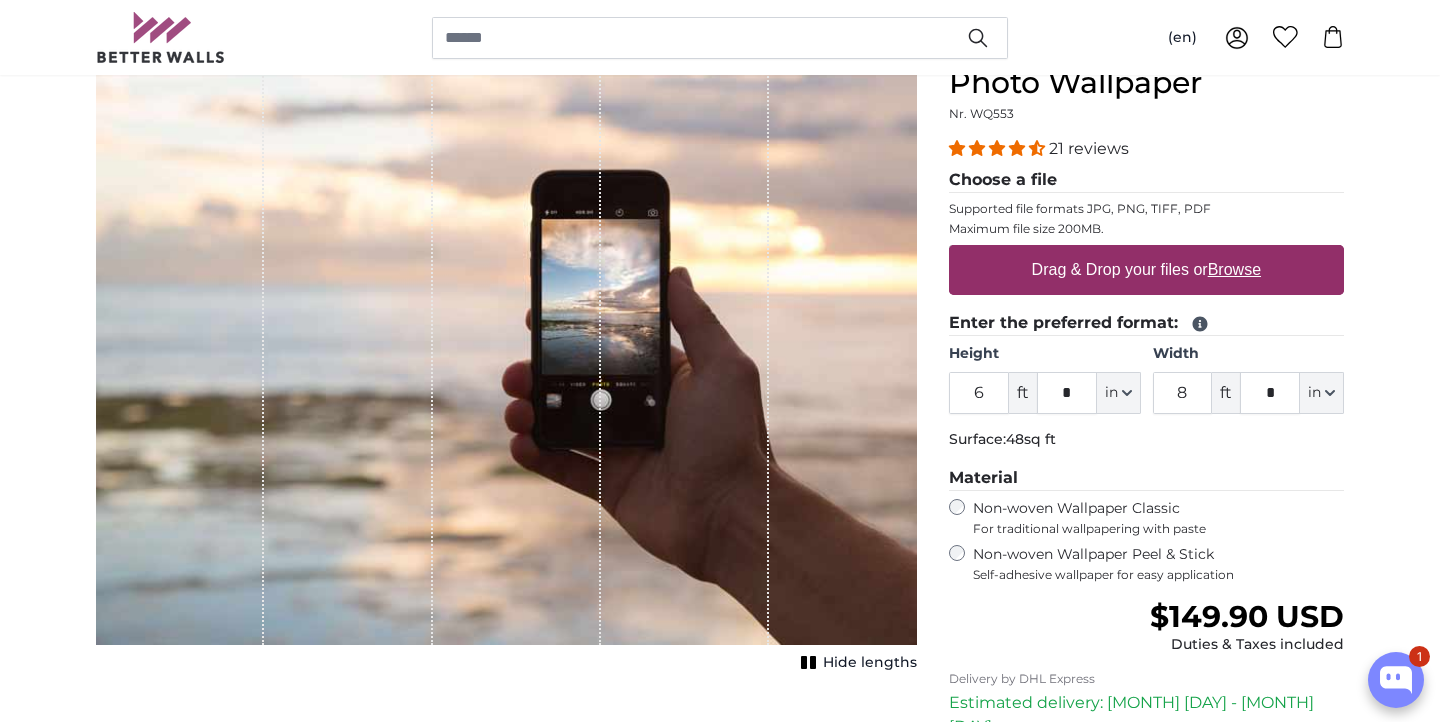 click on "Drag & Drop your files or  Browse" at bounding box center [1146, 270] 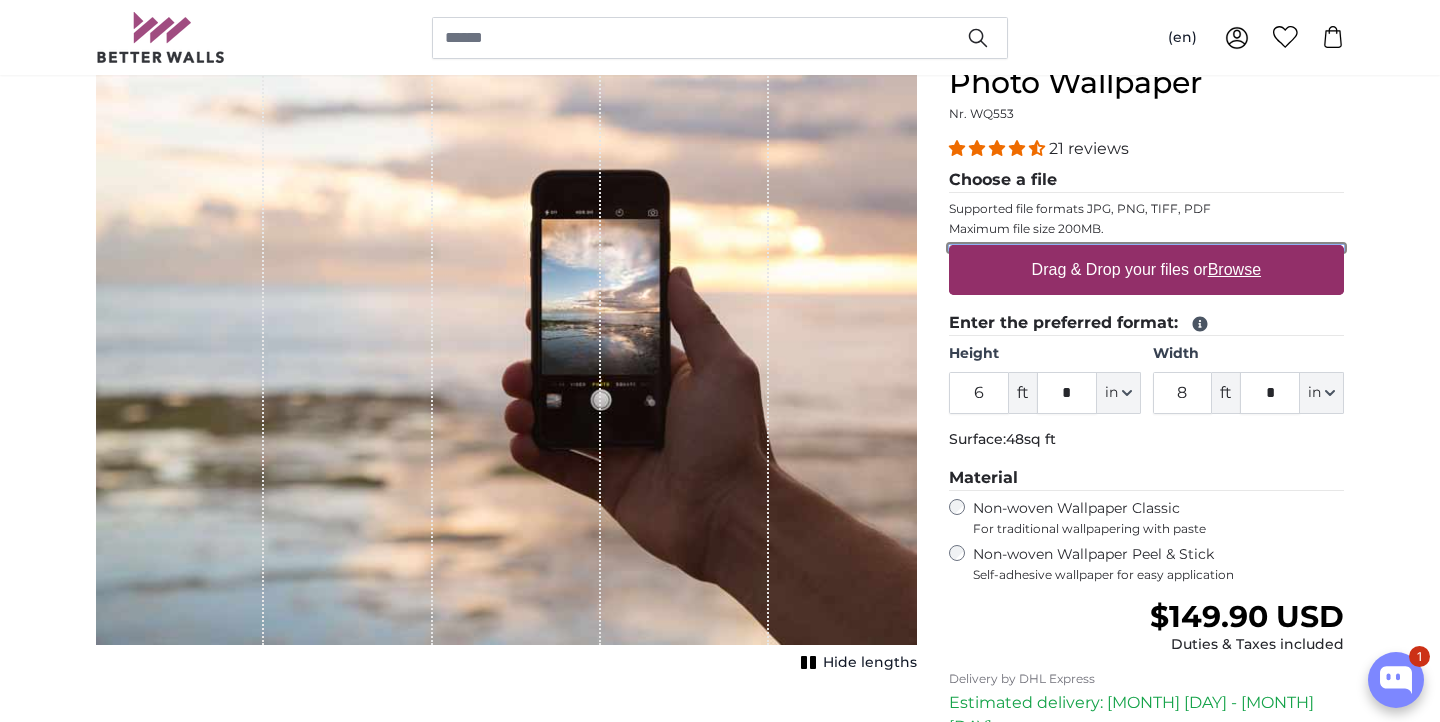 click on "Drag & Drop your files or  Browse" at bounding box center (1146, 248) 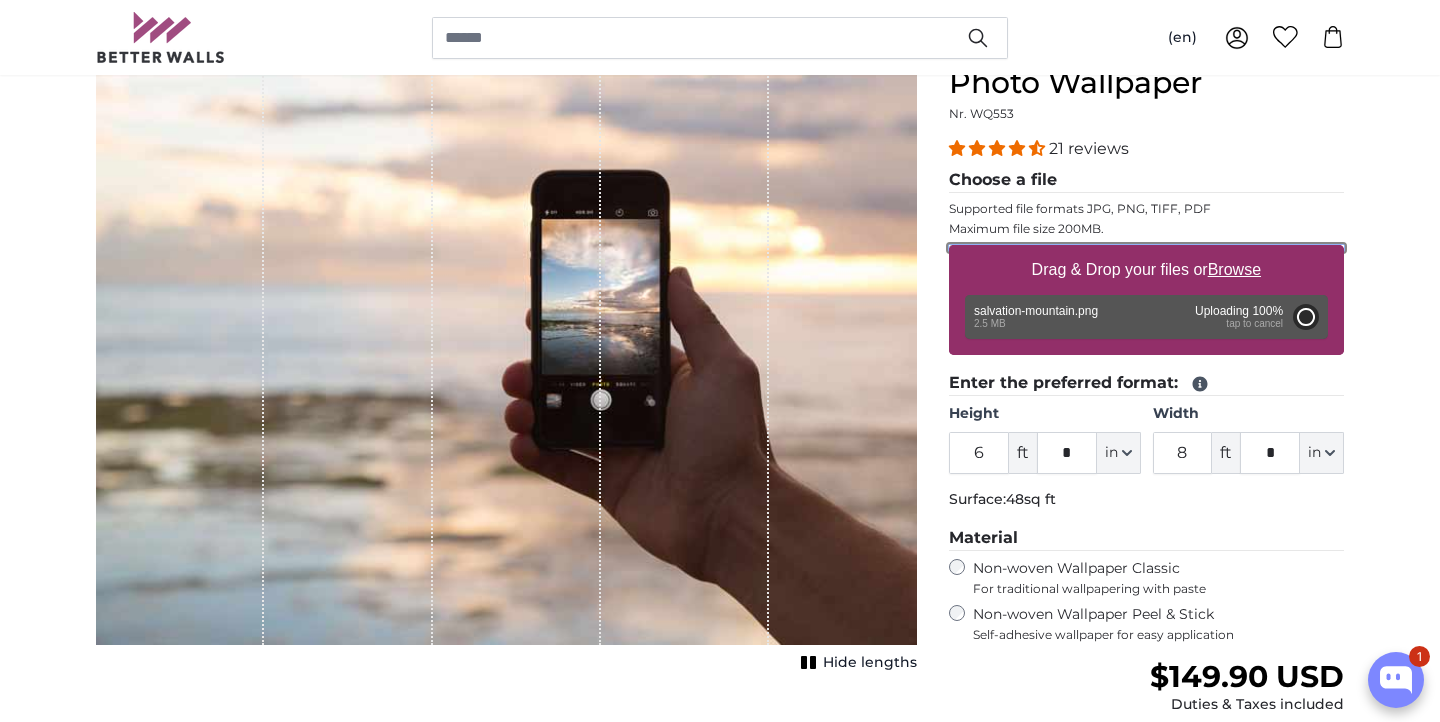 type on "2" 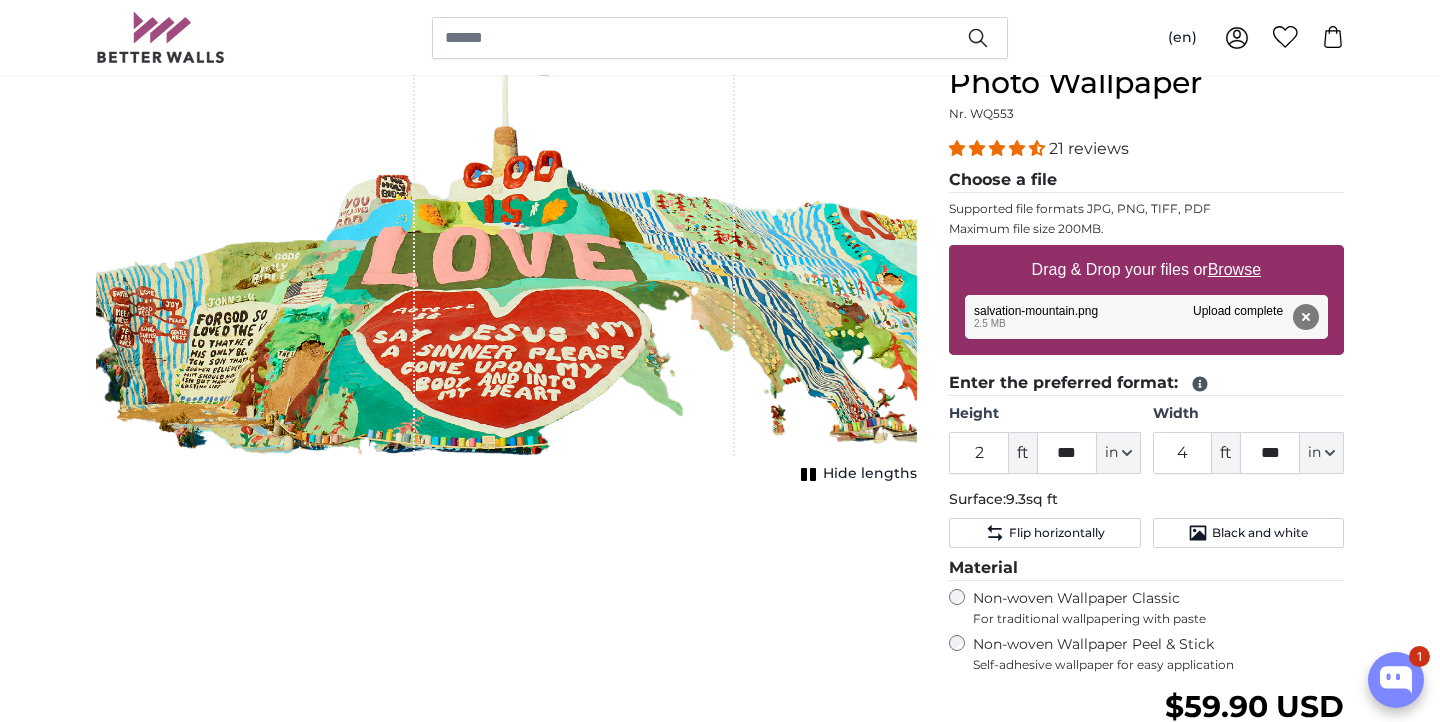 click at bounding box center [574, 242] 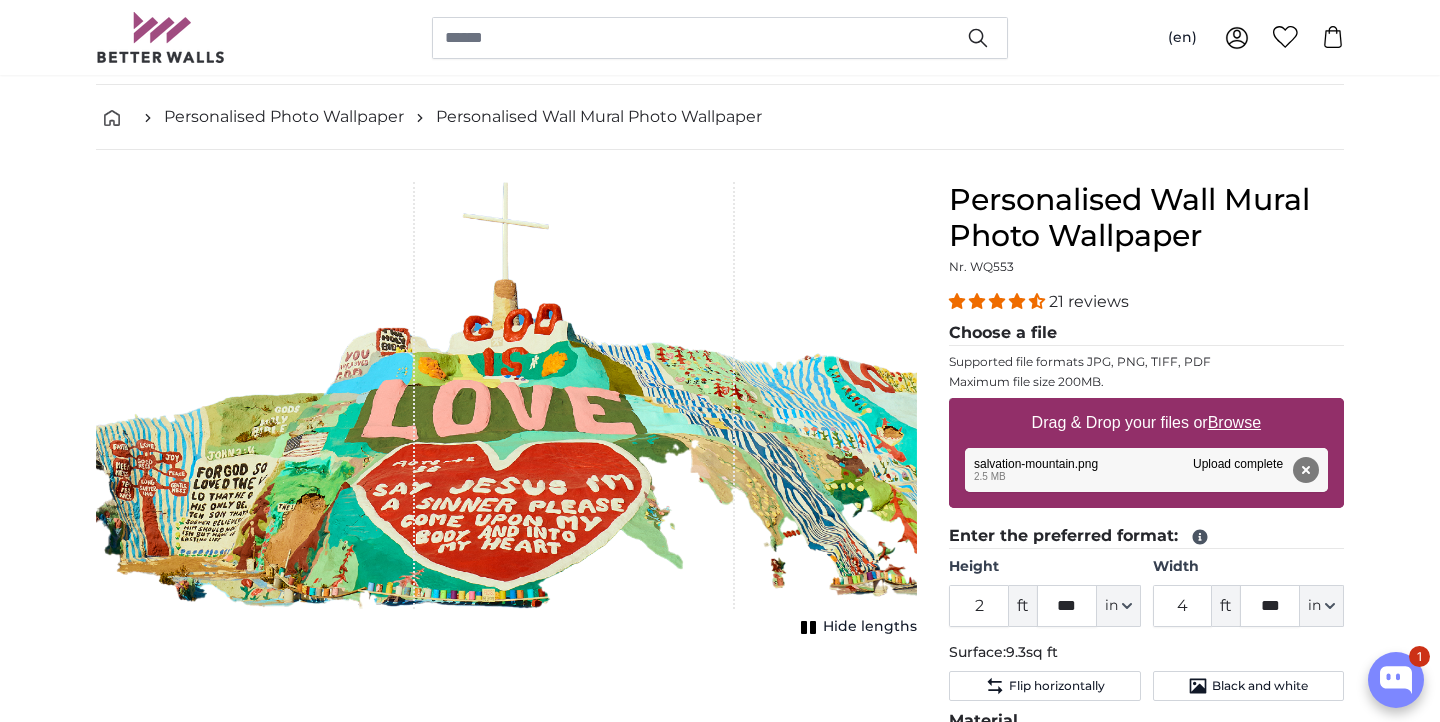 scroll, scrollTop: 80, scrollLeft: 0, axis: vertical 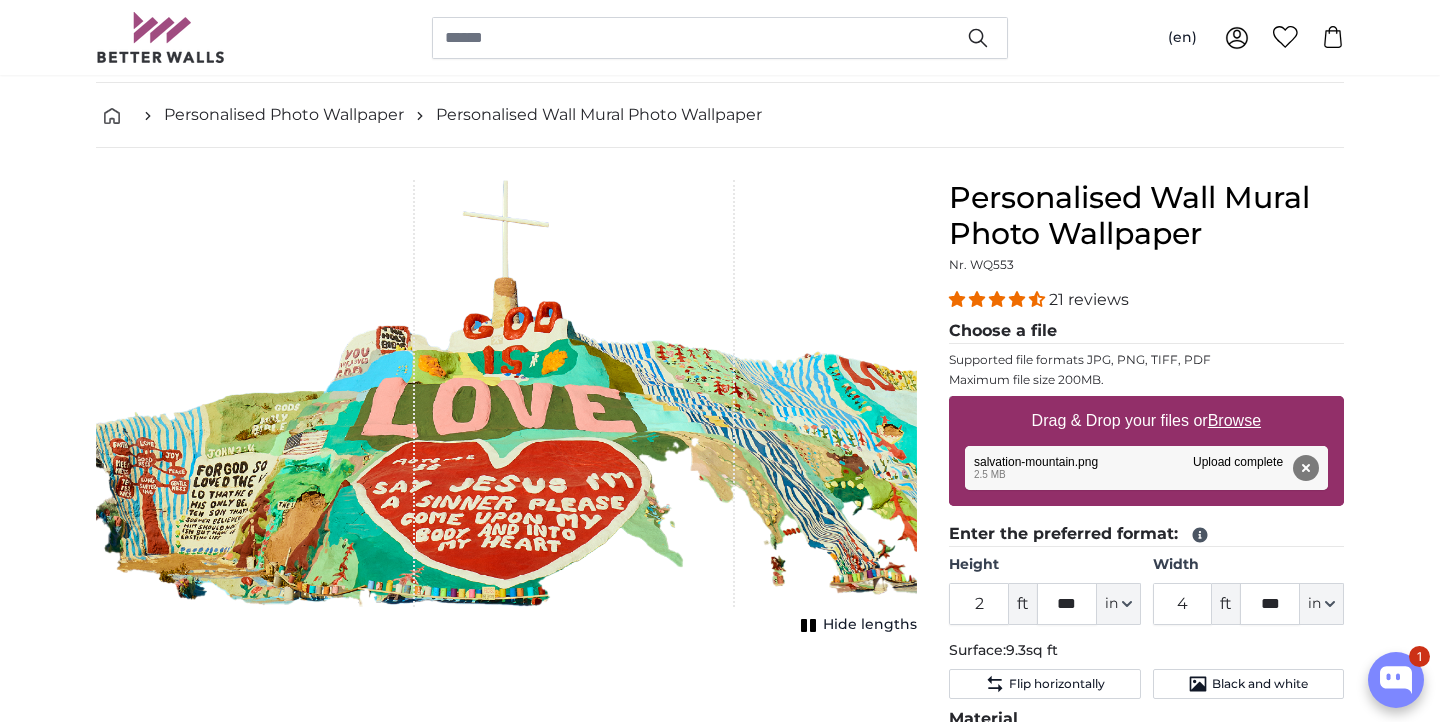 click at bounding box center (506, 393) 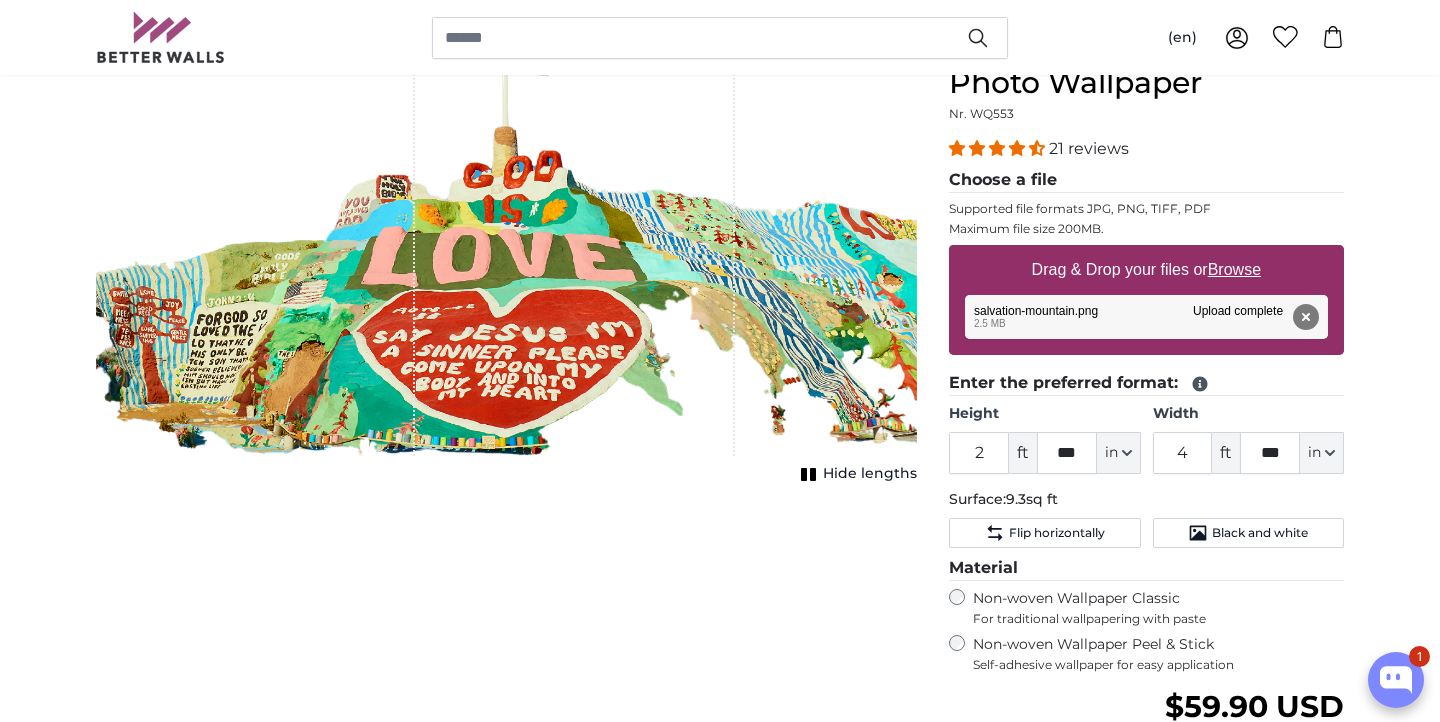 scroll, scrollTop: 228, scrollLeft: 0, axis: vertical 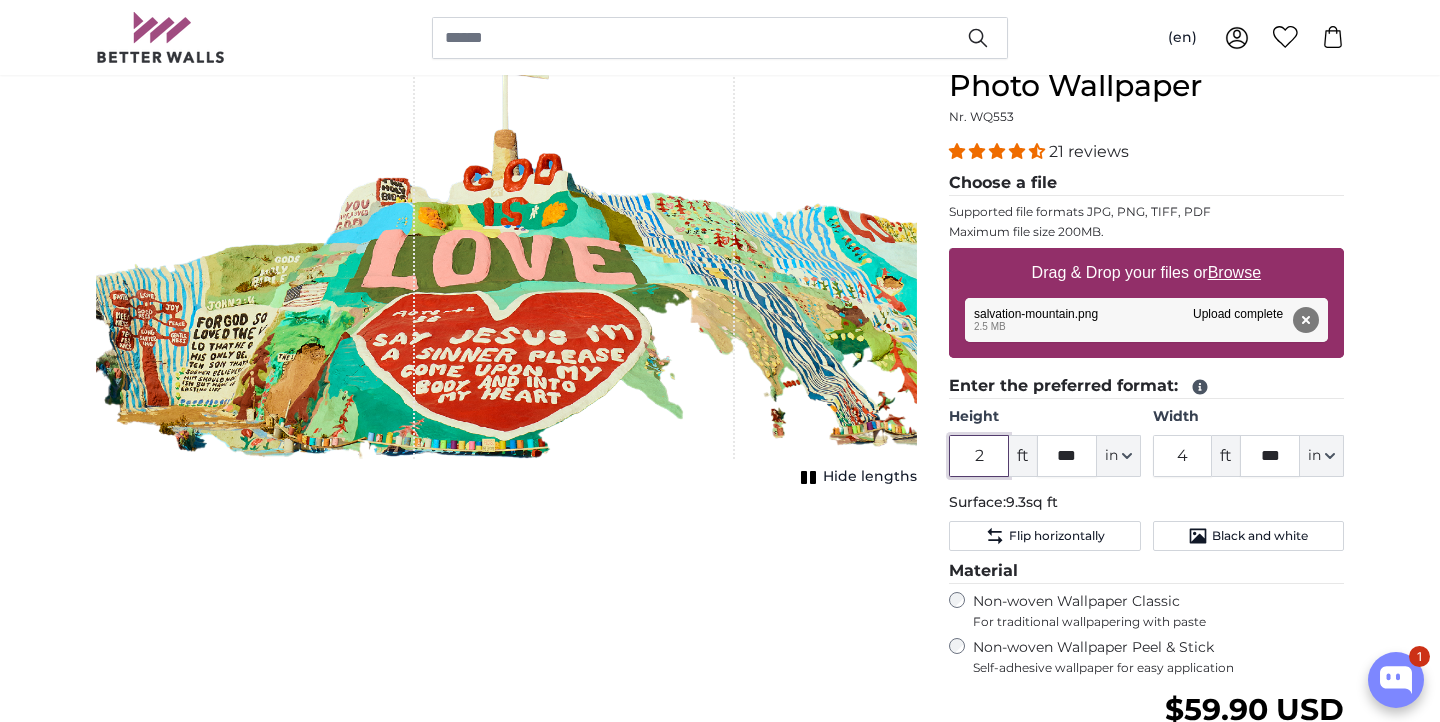 click on "2" at bounding box center (979, 456) 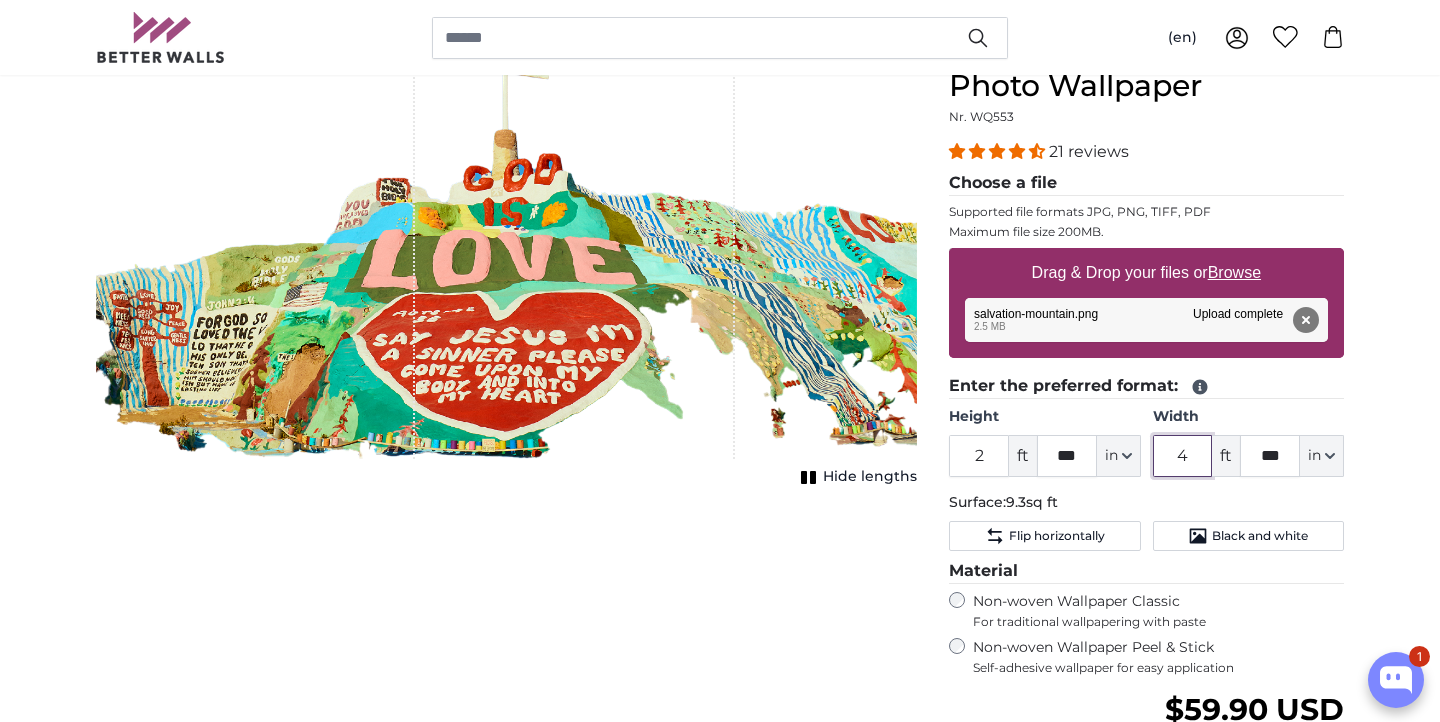 click on "4" at bounding box center (1183, 456) 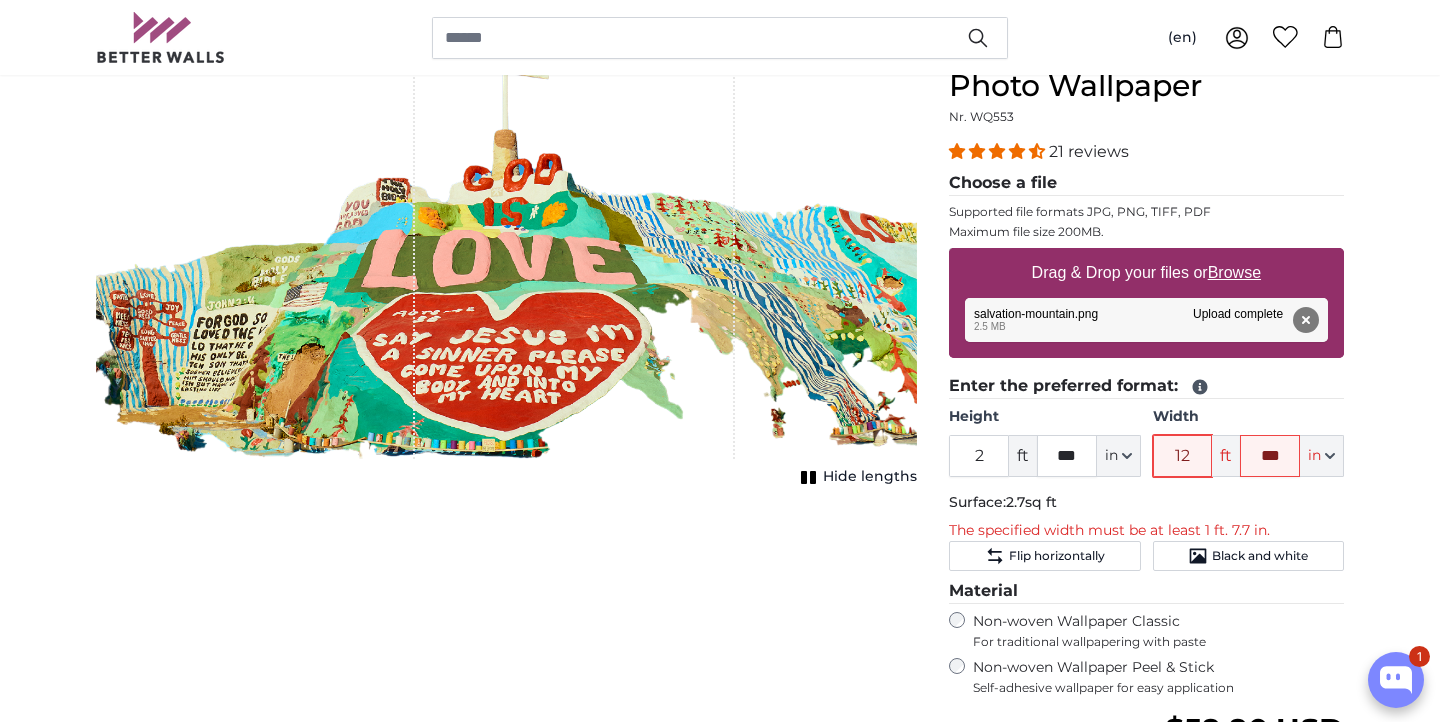 type on "12" 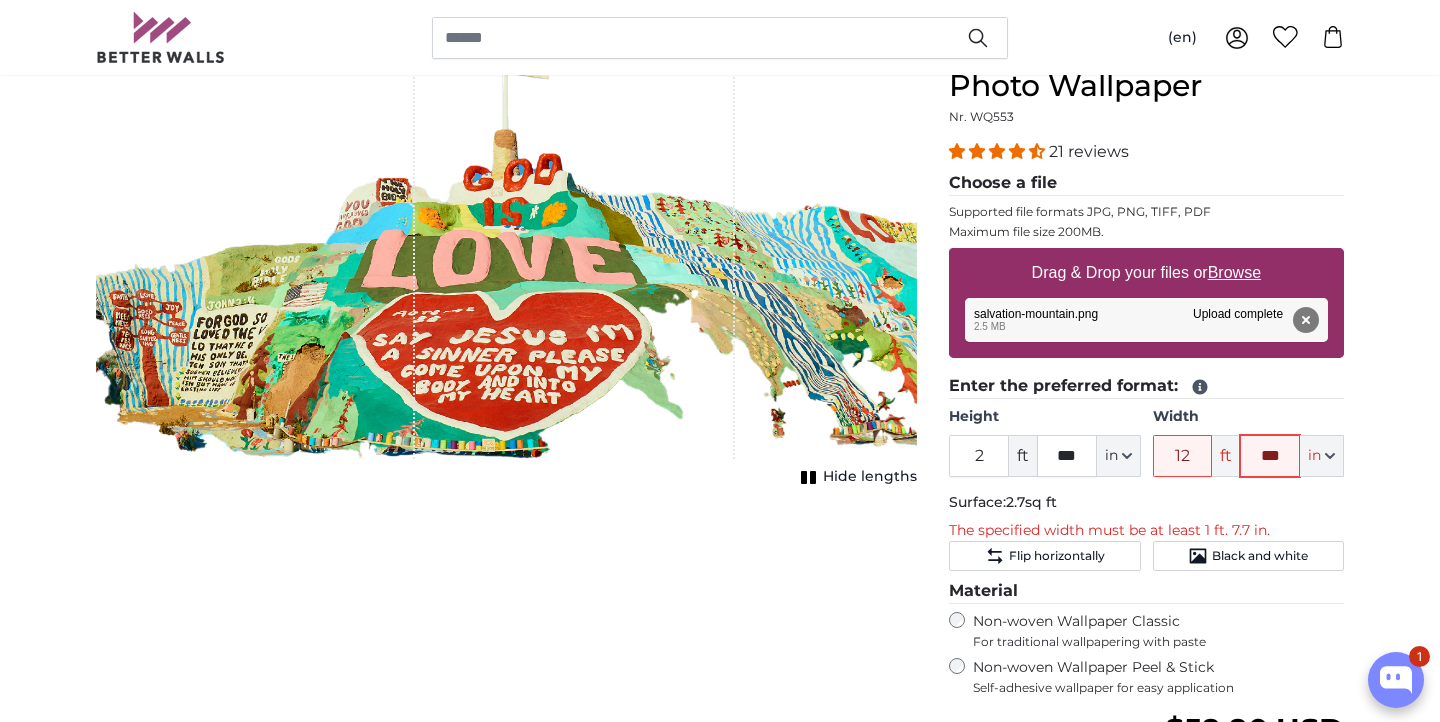 click on "***" 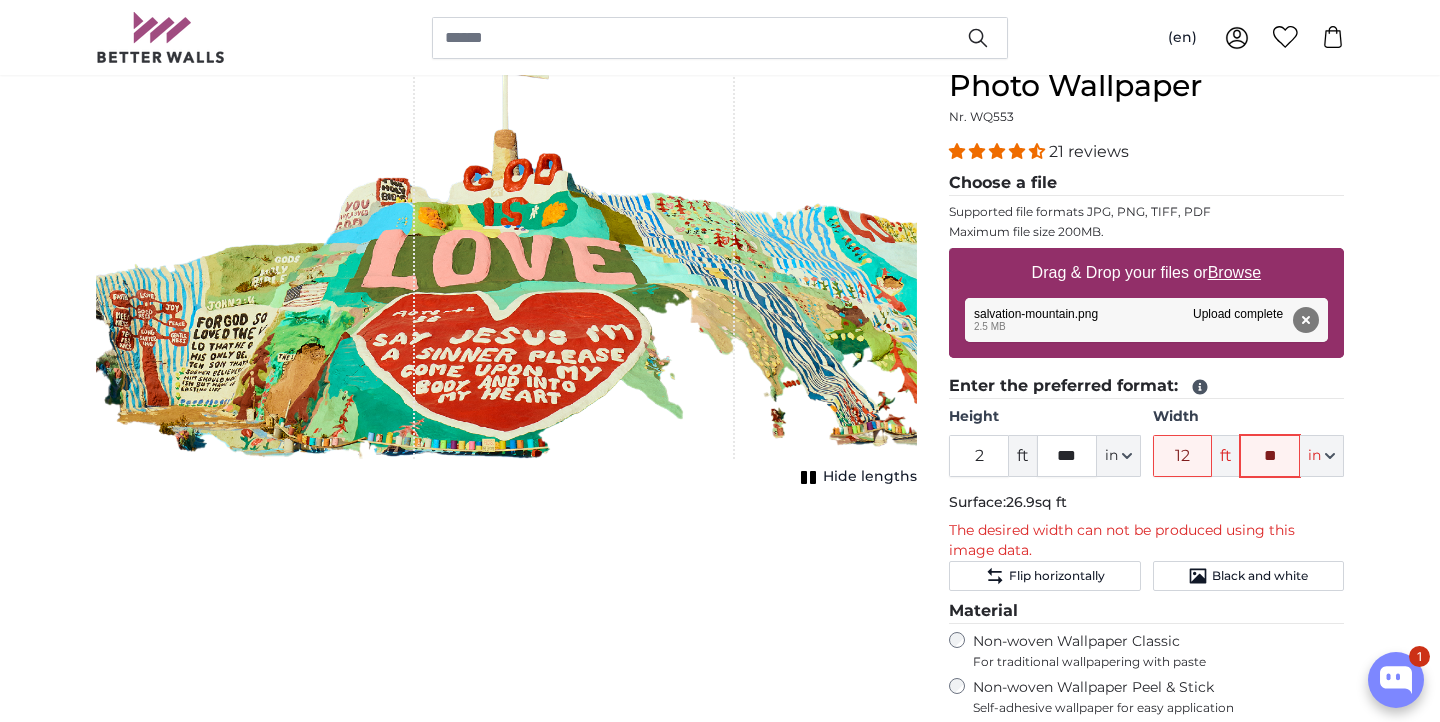 type on "*" 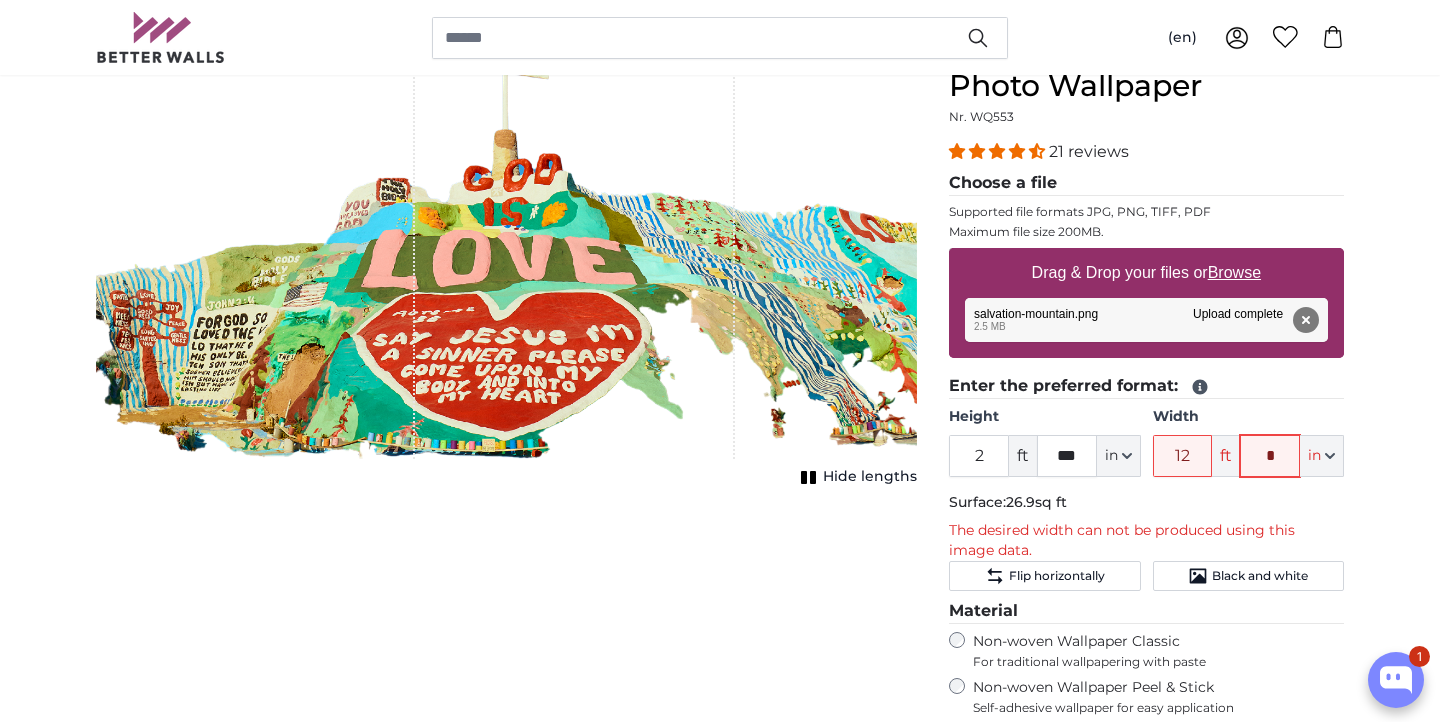 type on "**" 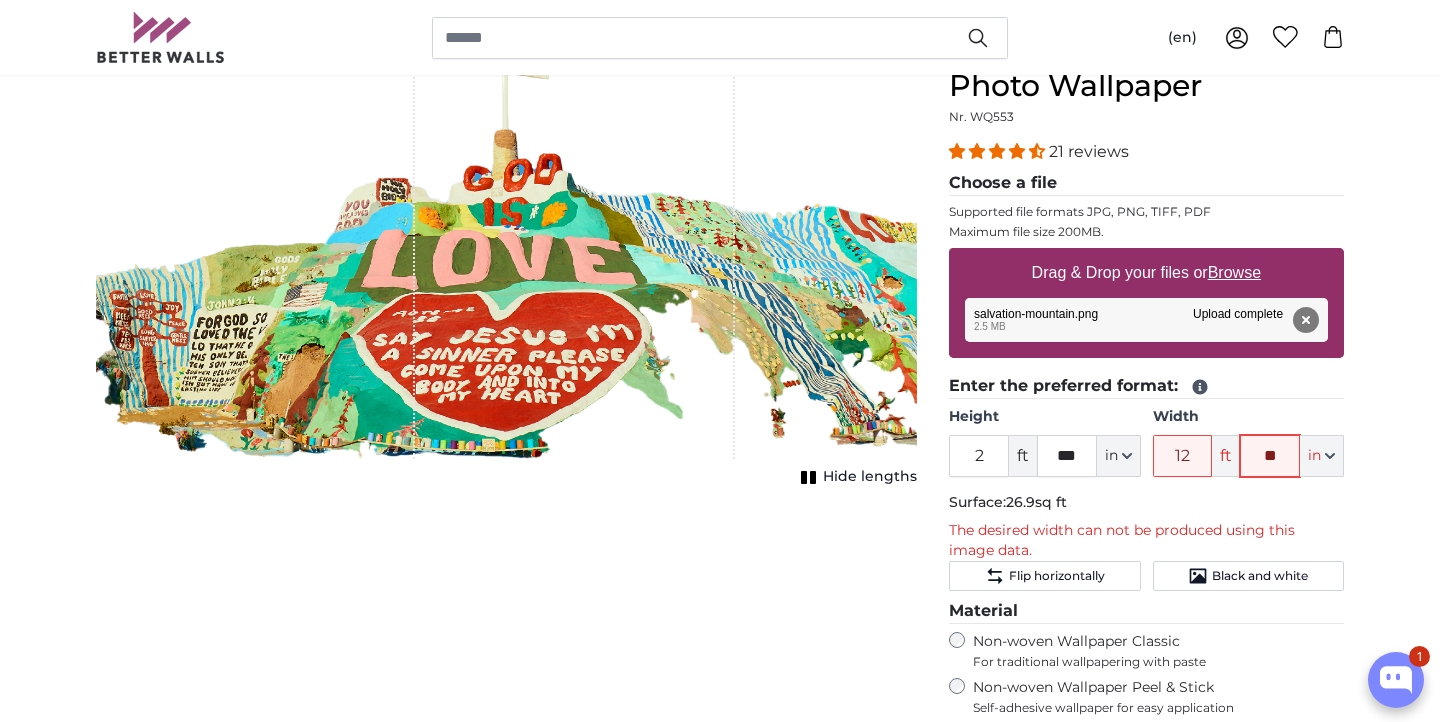 type on "13" 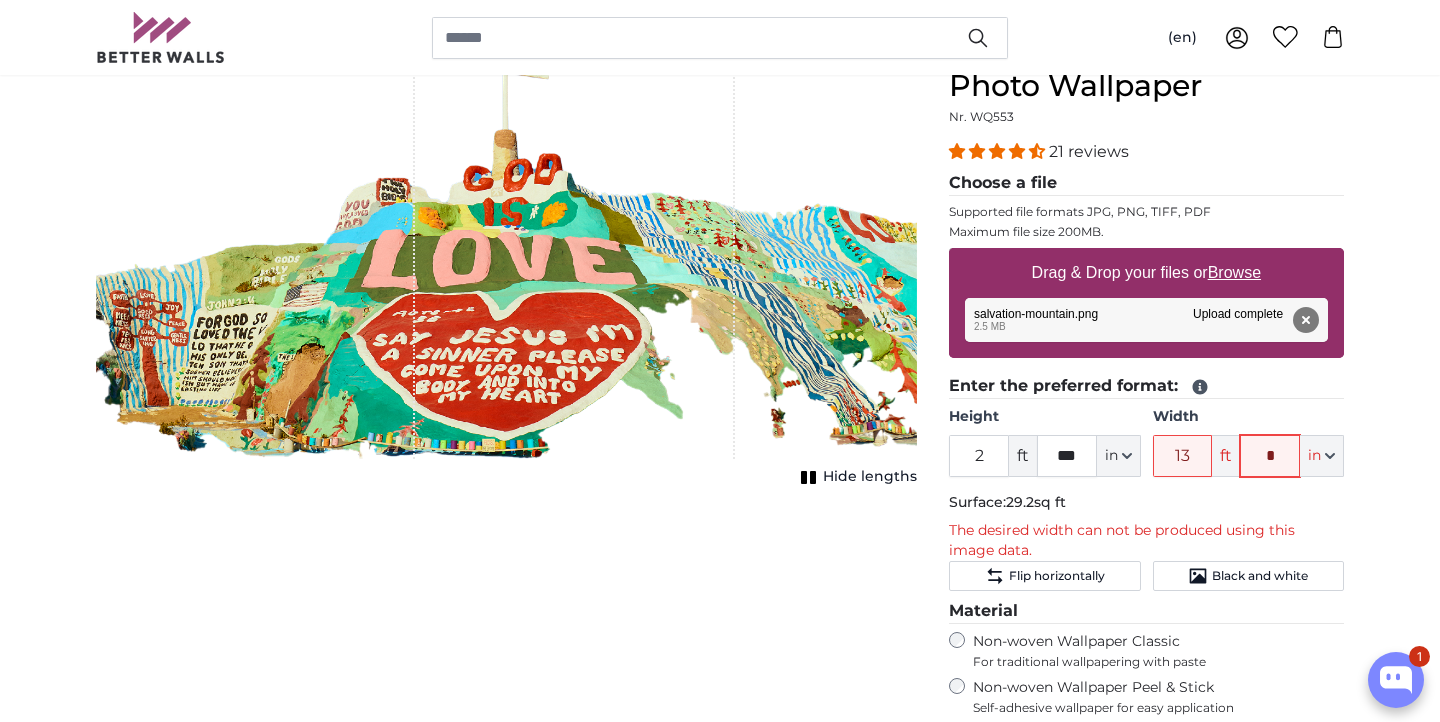 type on "*" 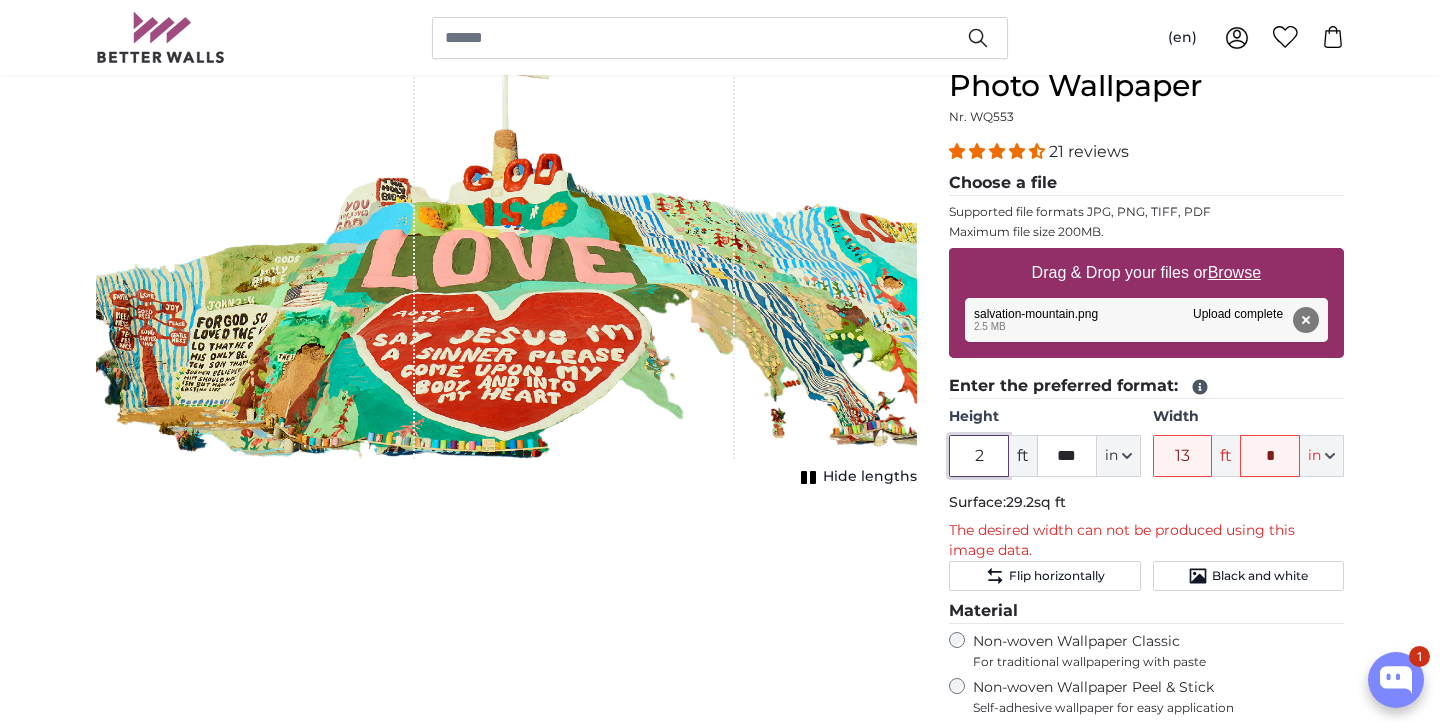 click on "2" at bounding box center [979, 456] 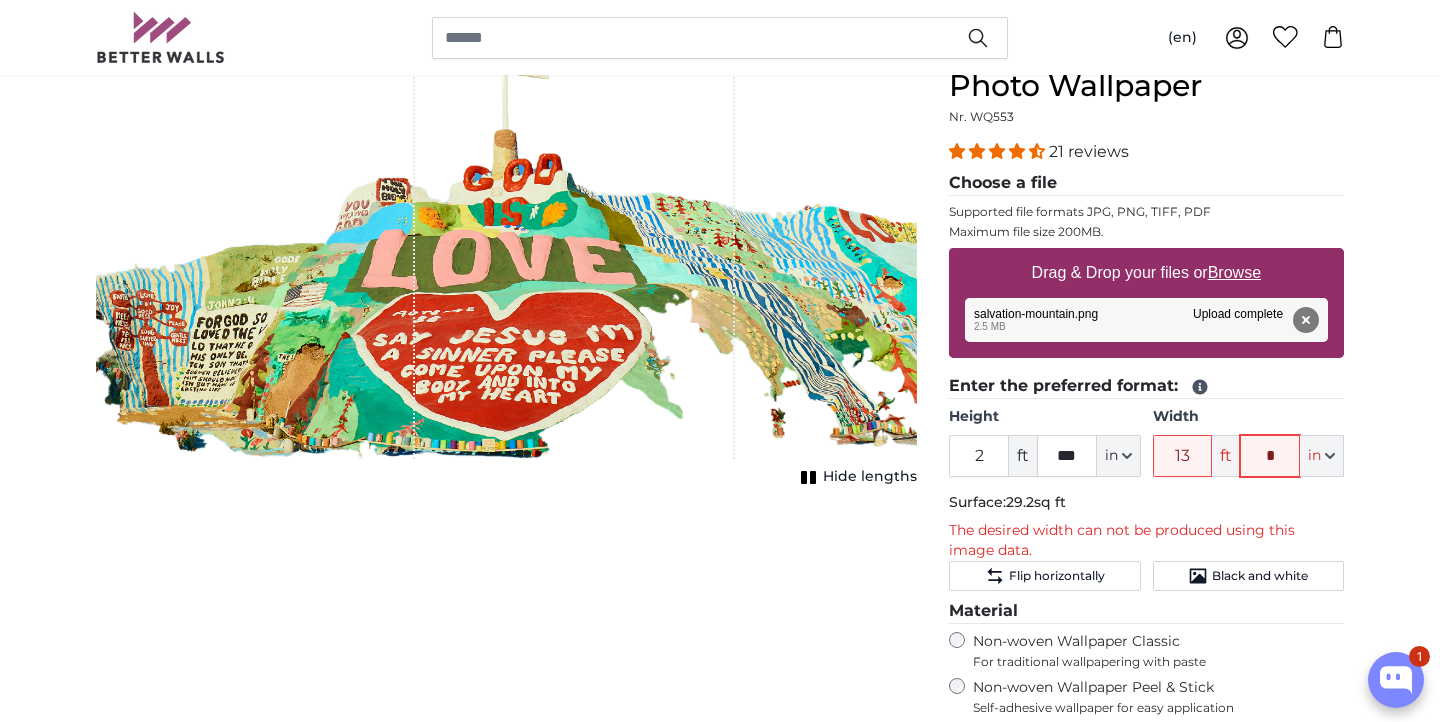 click on "*" 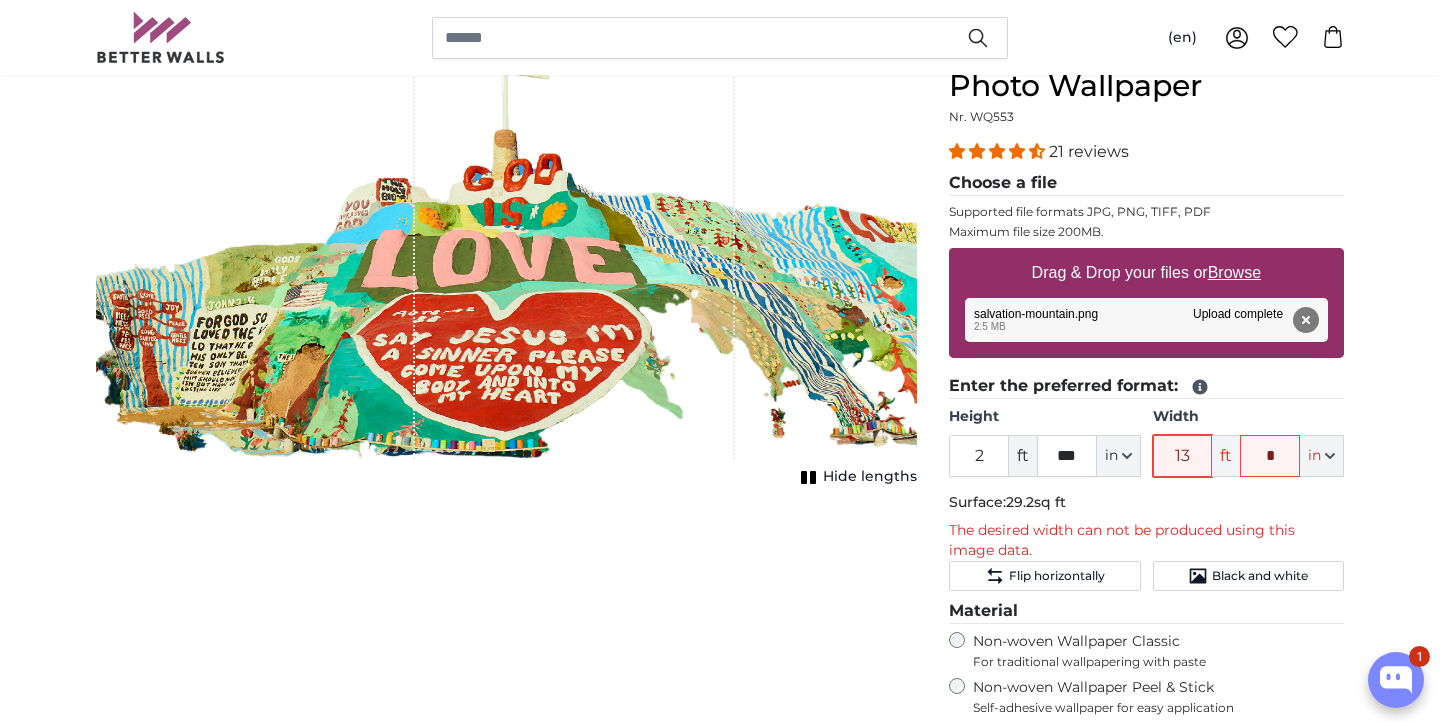 click on "13" at bounding box center (1183, 456) 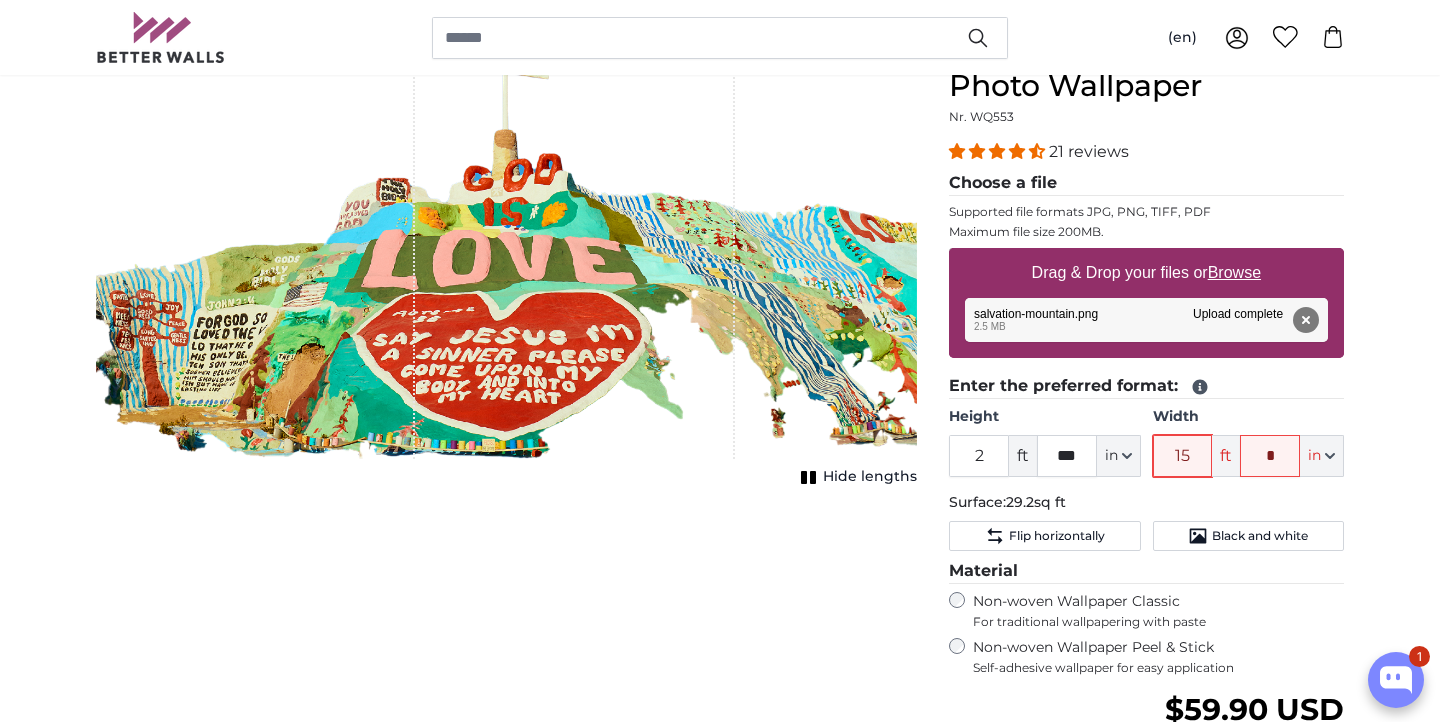 type on "15" 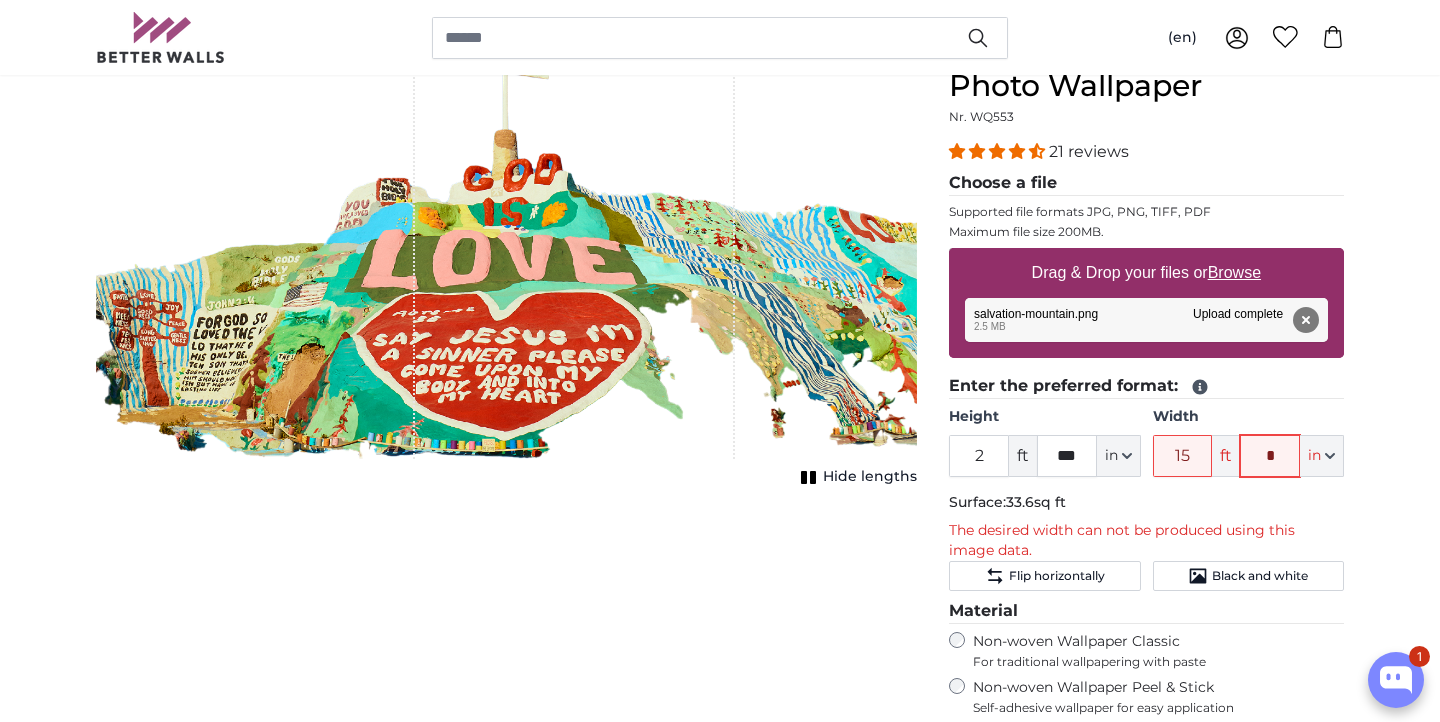 click on "*" 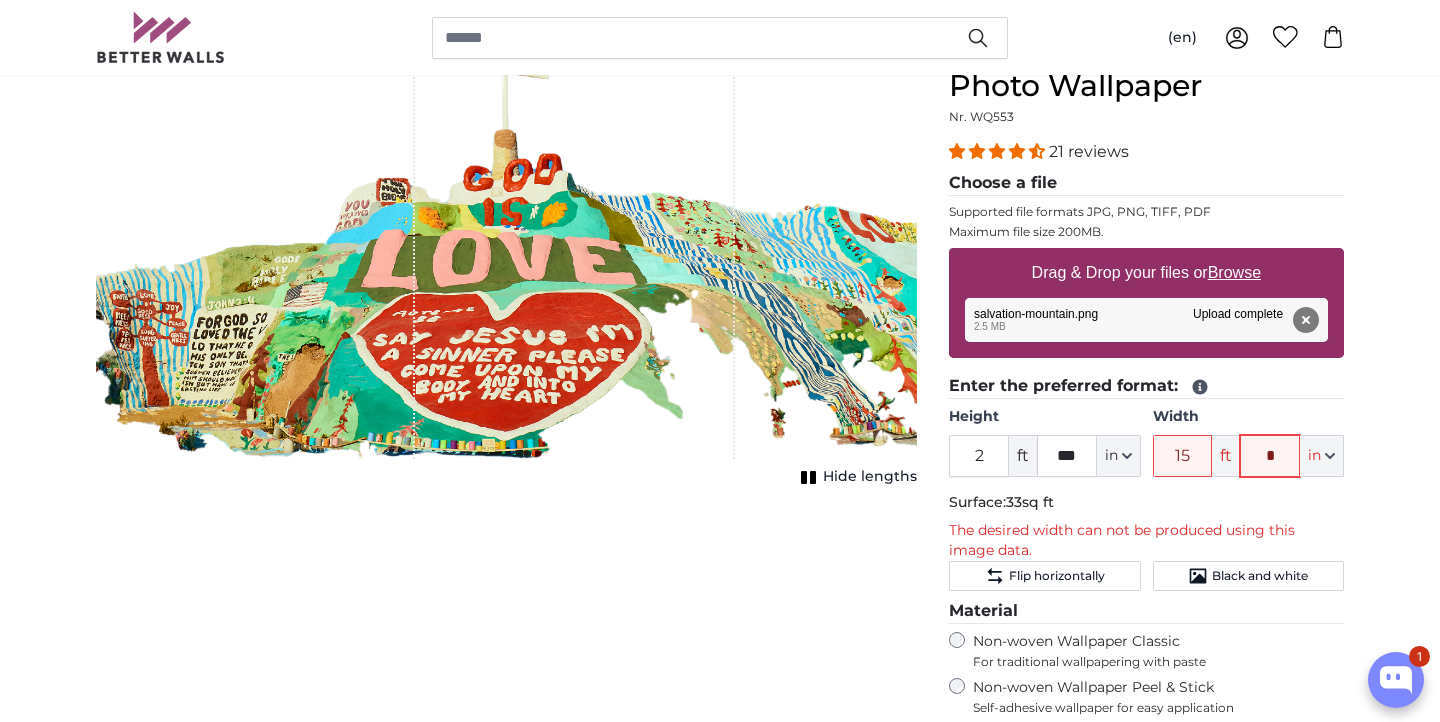 type on "*" 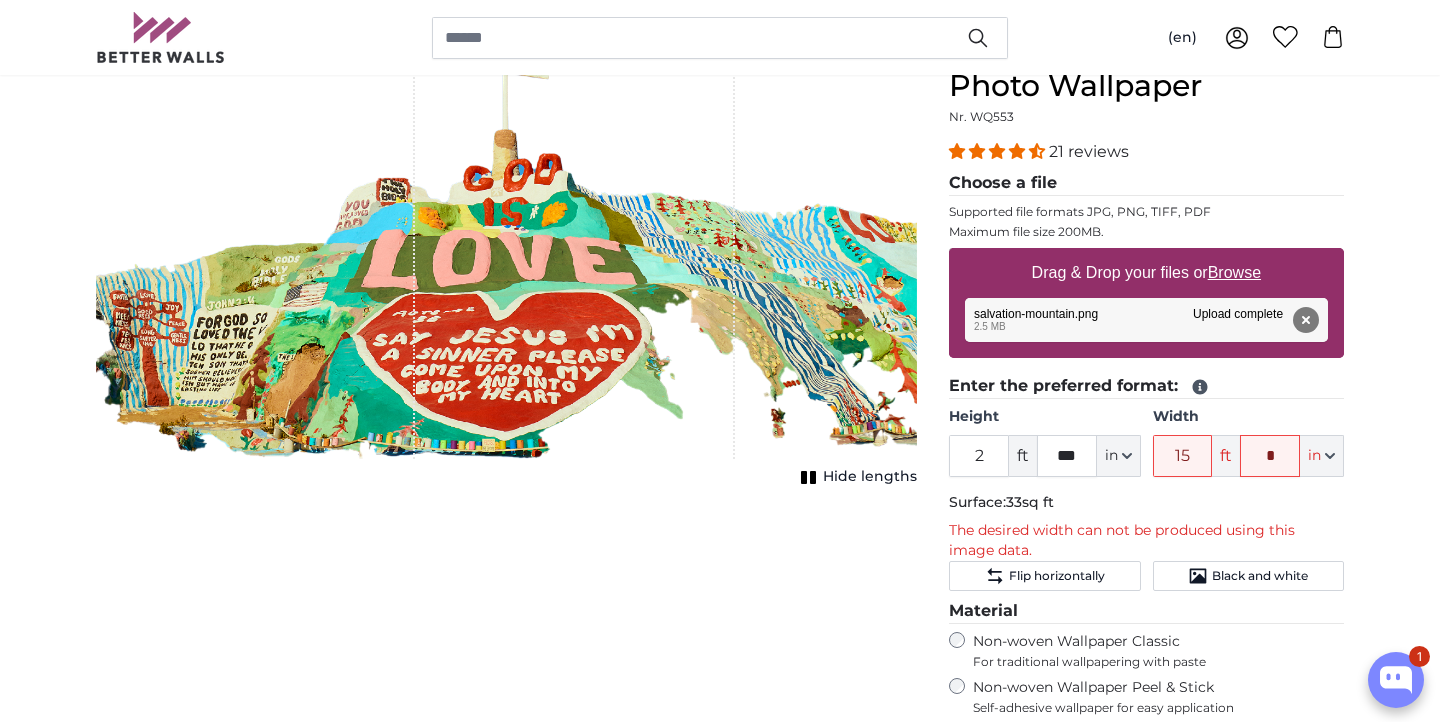 click on "Surface:  33sq ft" 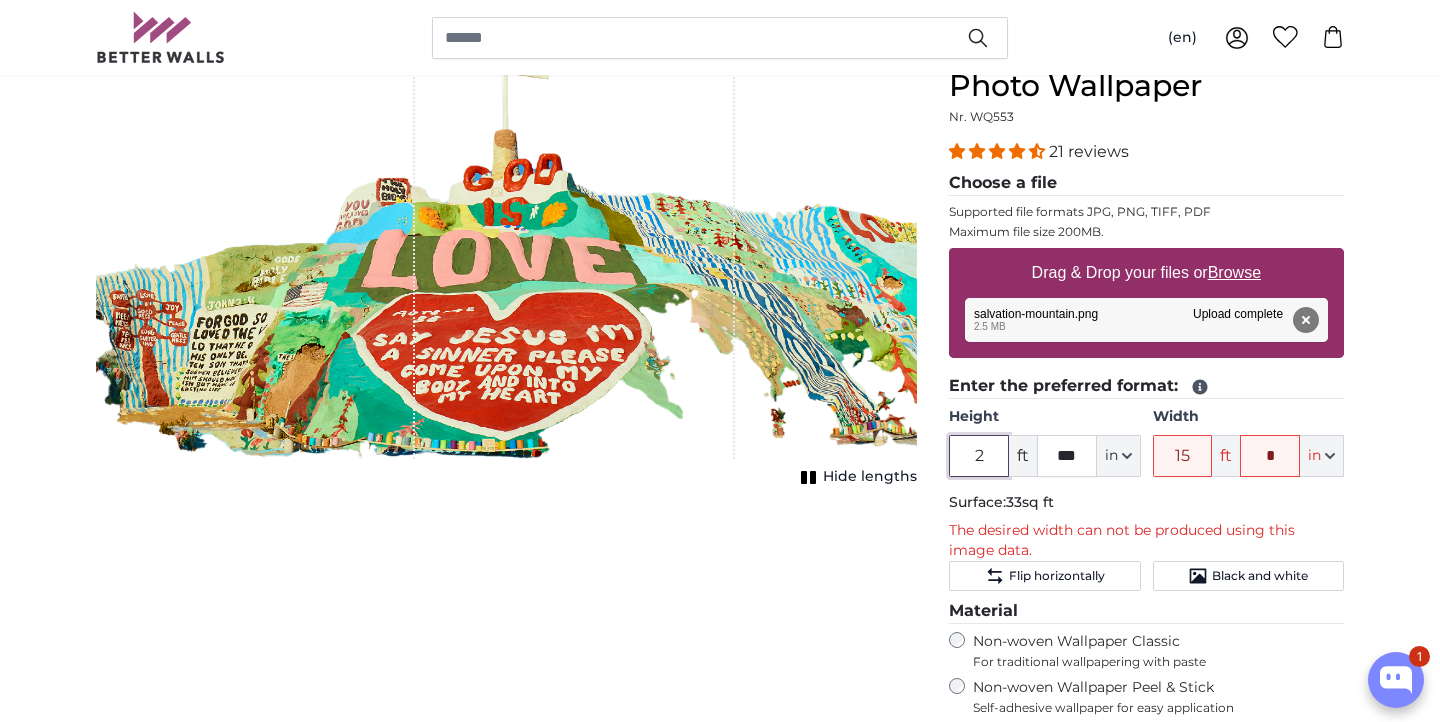 click on "2" at bounding box center (979, 456) 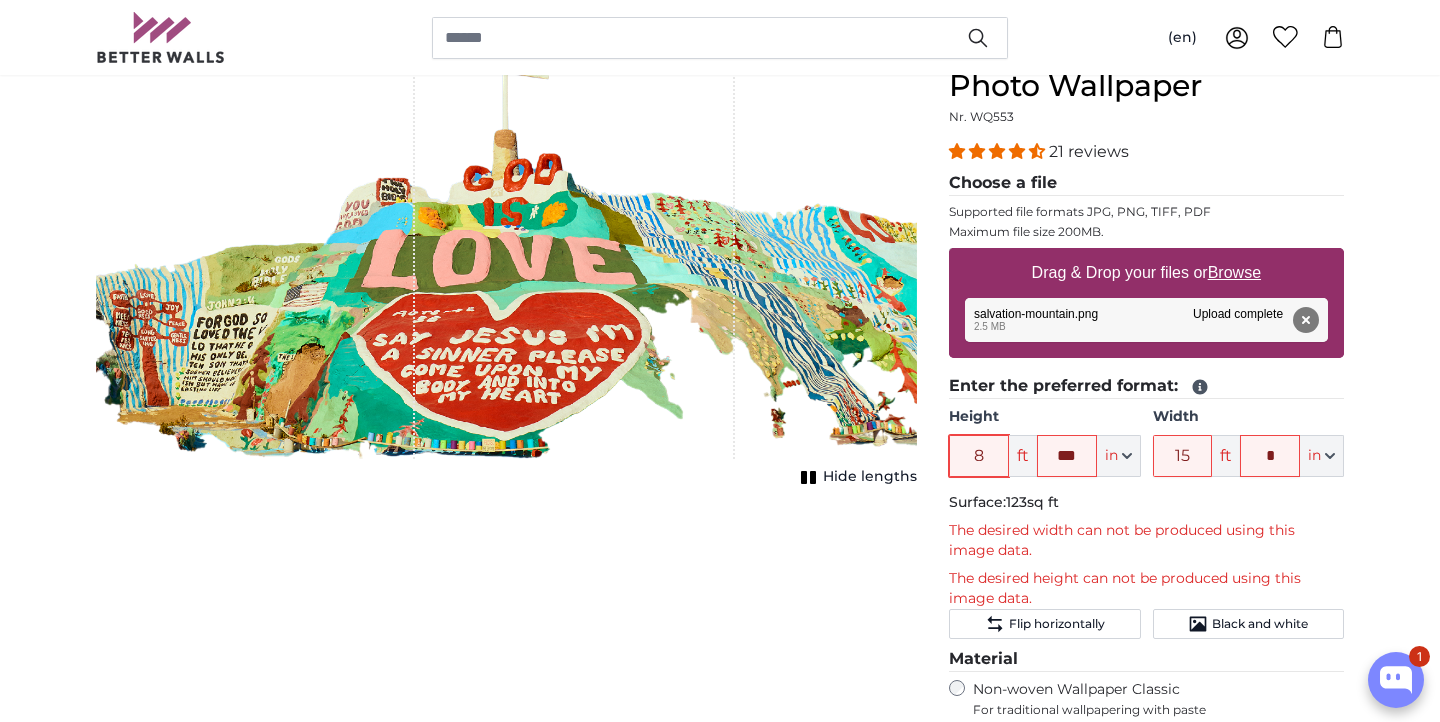 type on "8" 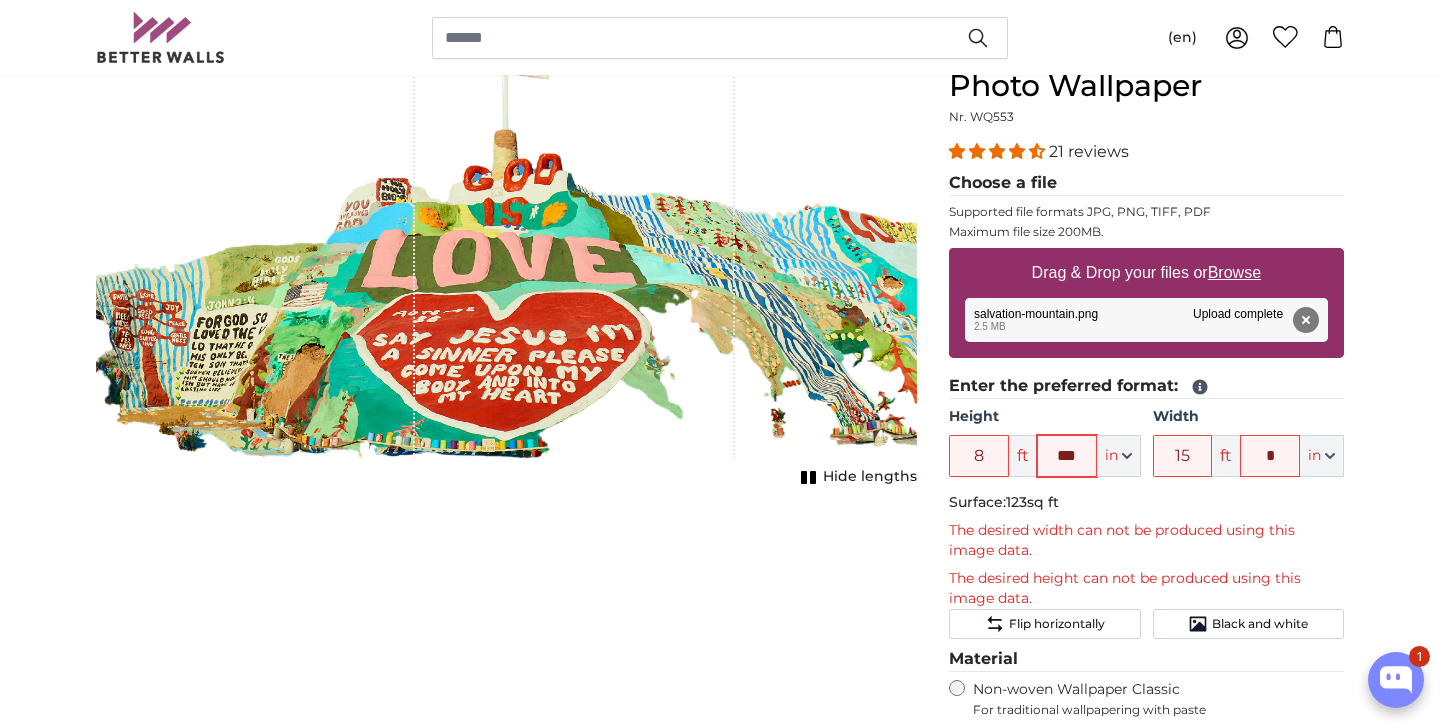click on "***" 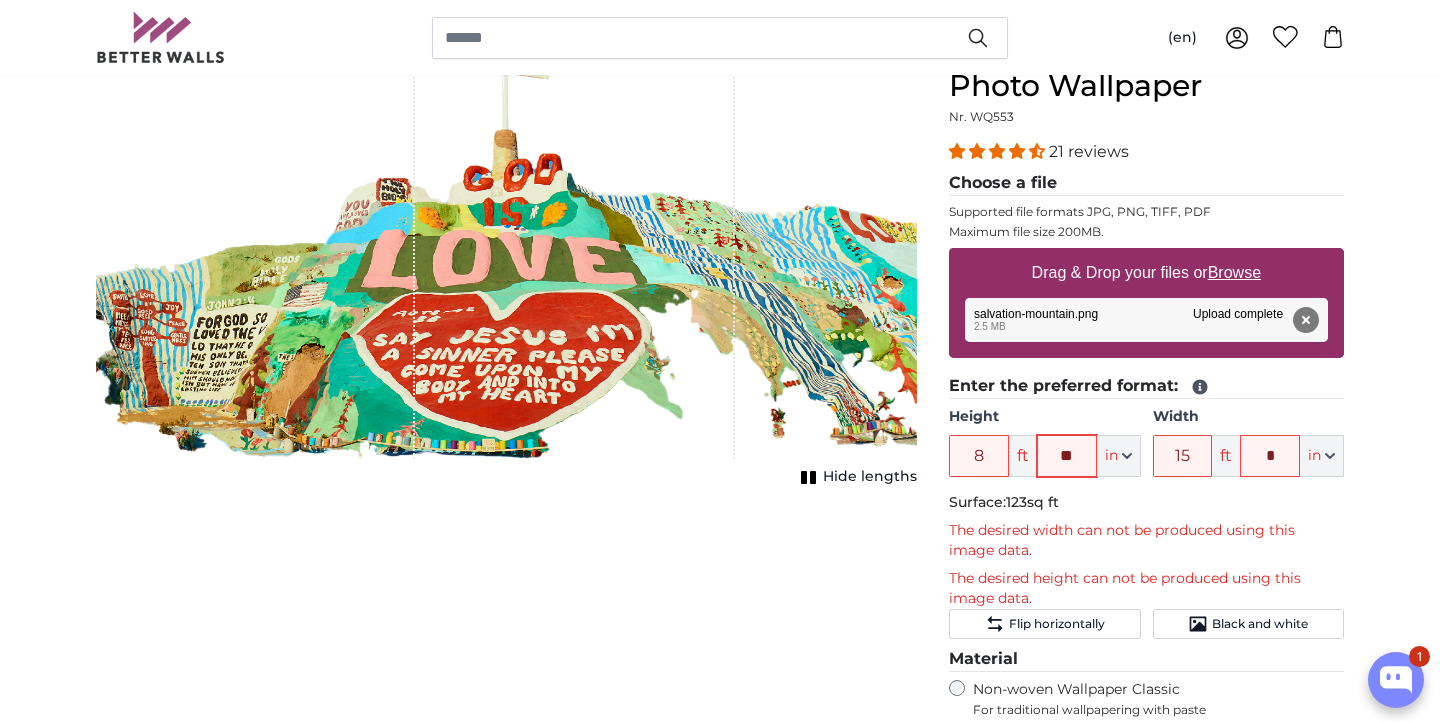 type on "*" 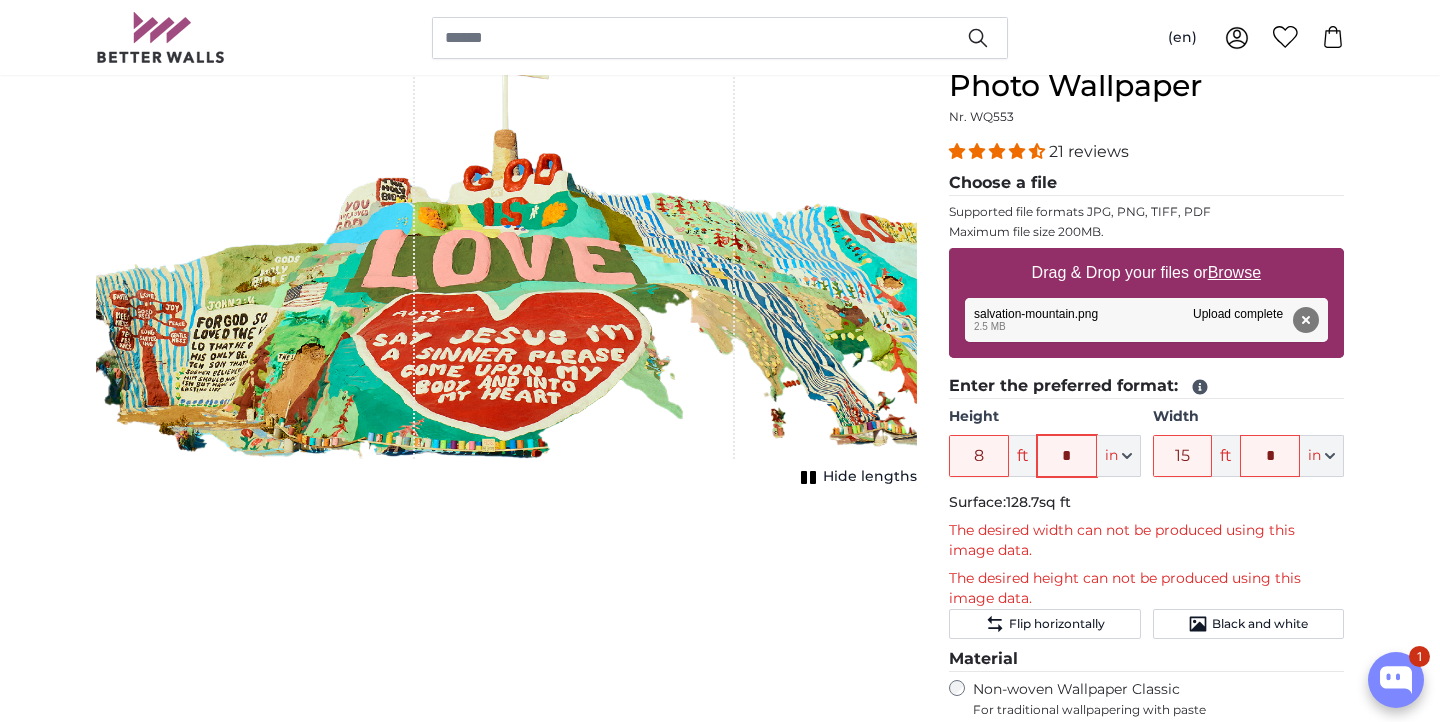 type on "*" 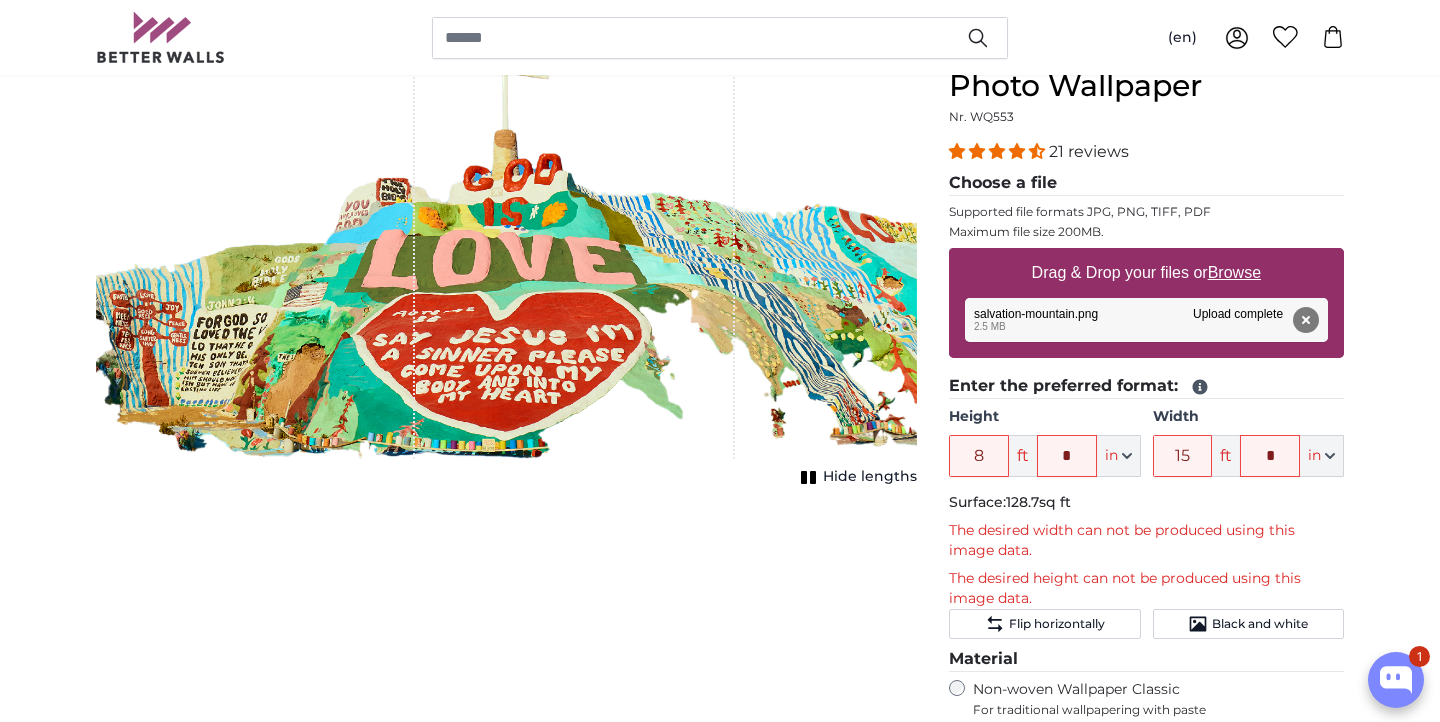 click on "The desired width can not be produced using this image data." 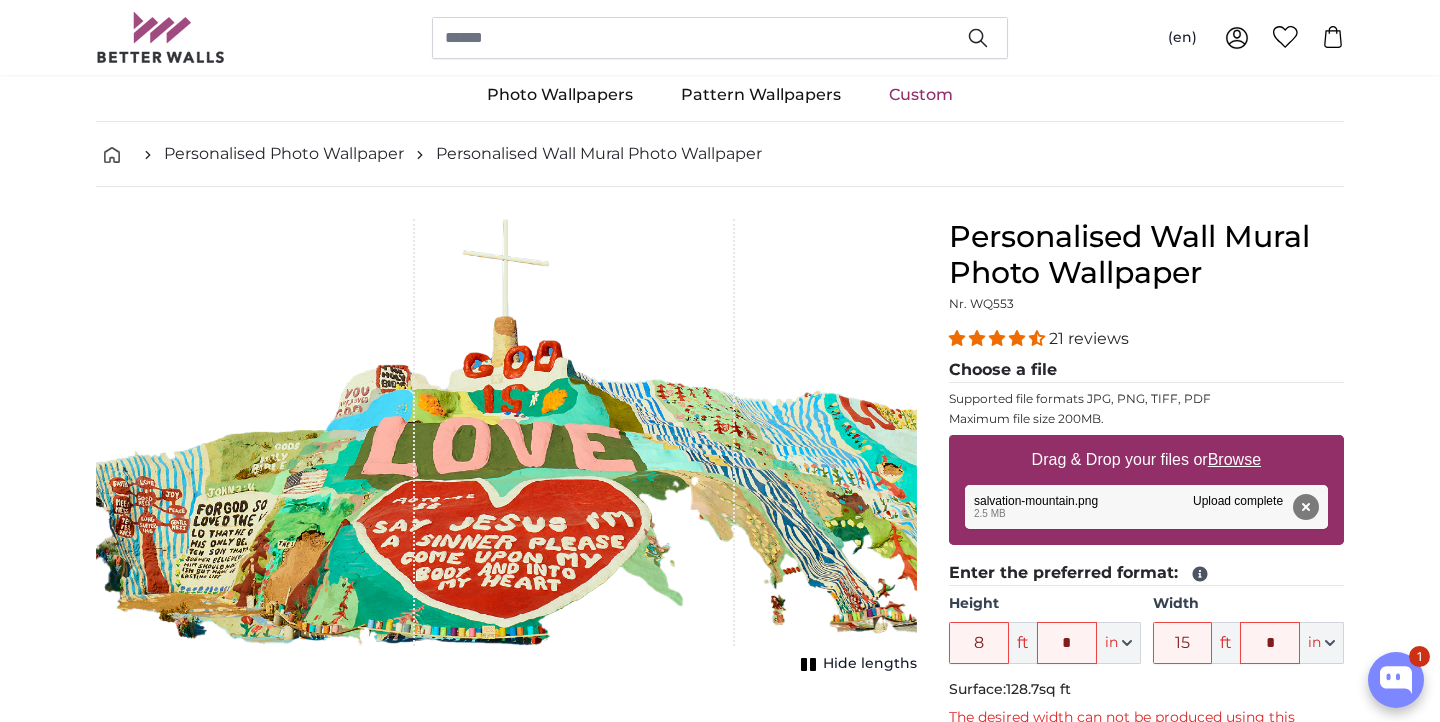 scroll, scrollTop: 15, scrollLeft: 0, axis: vertical 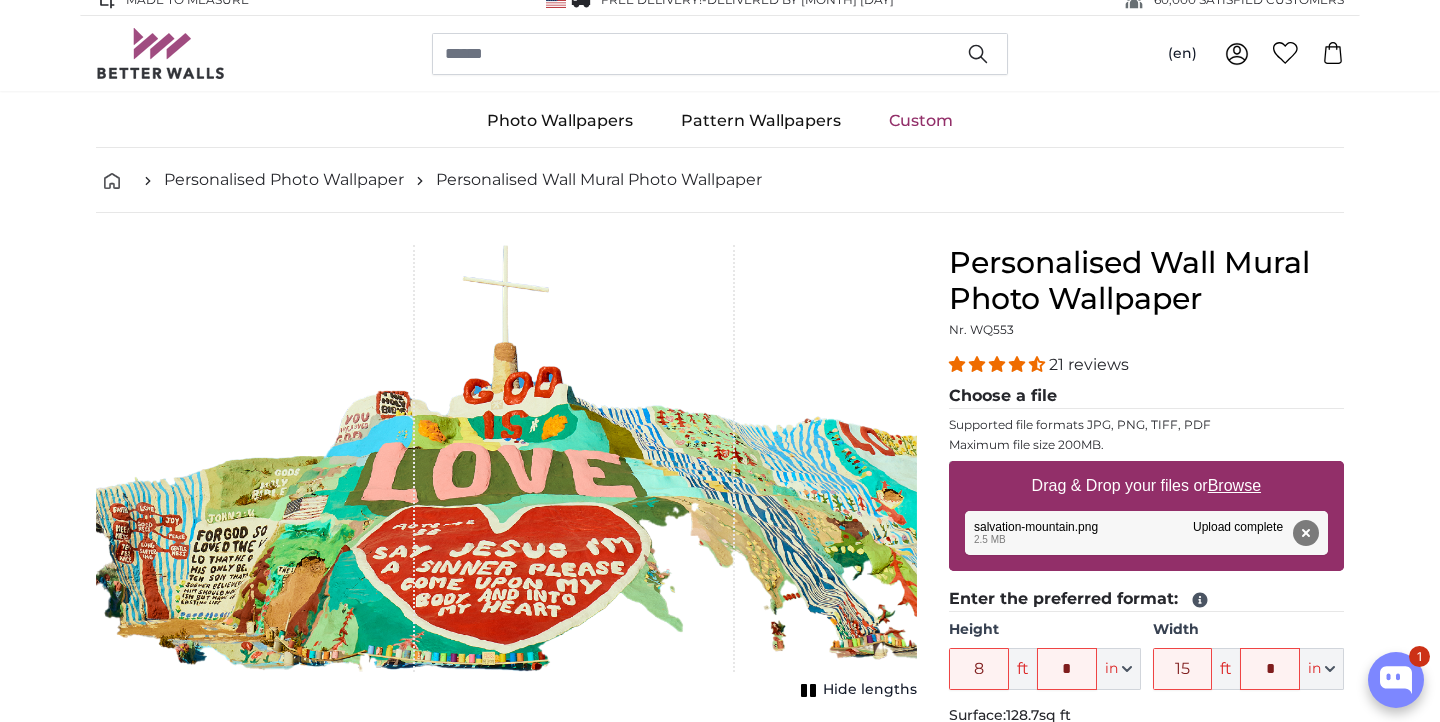 click at bounding box center (574, 458) 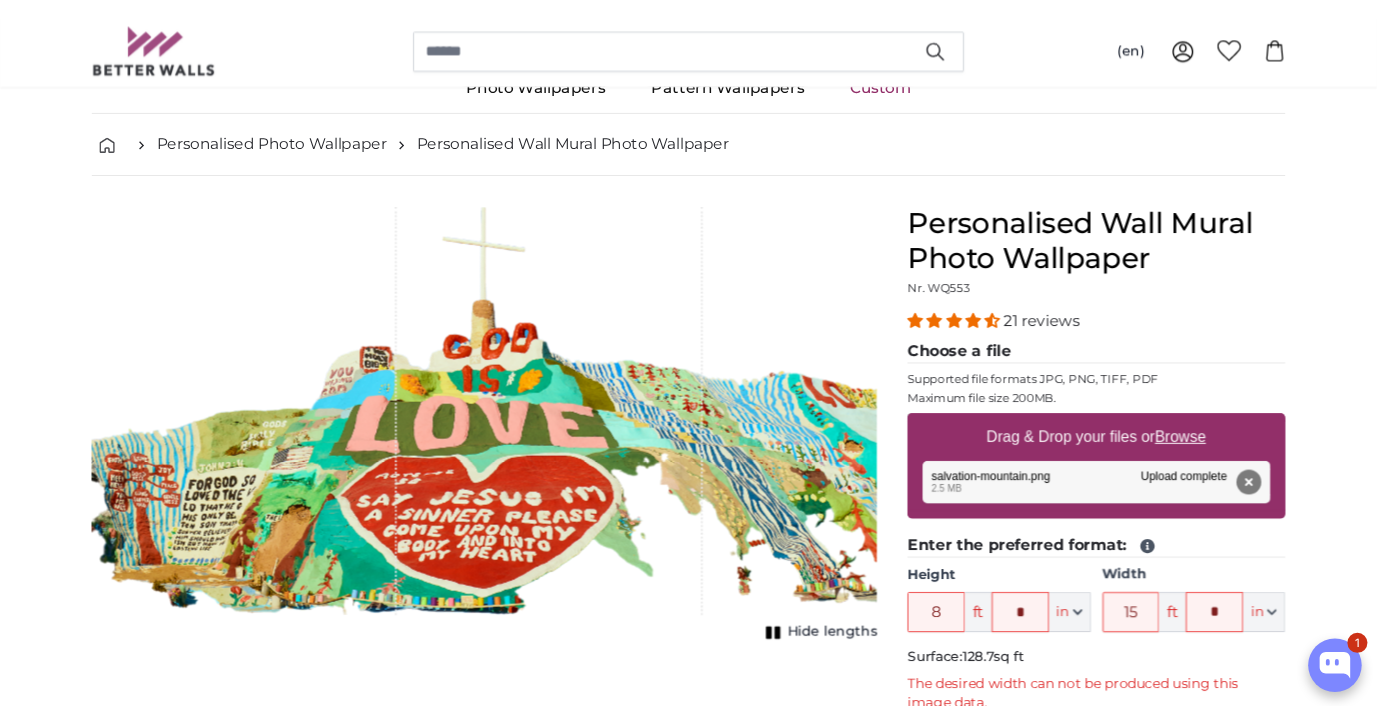 scroll, scrollTop: 85, scrollLeft: 0, axis: vertical 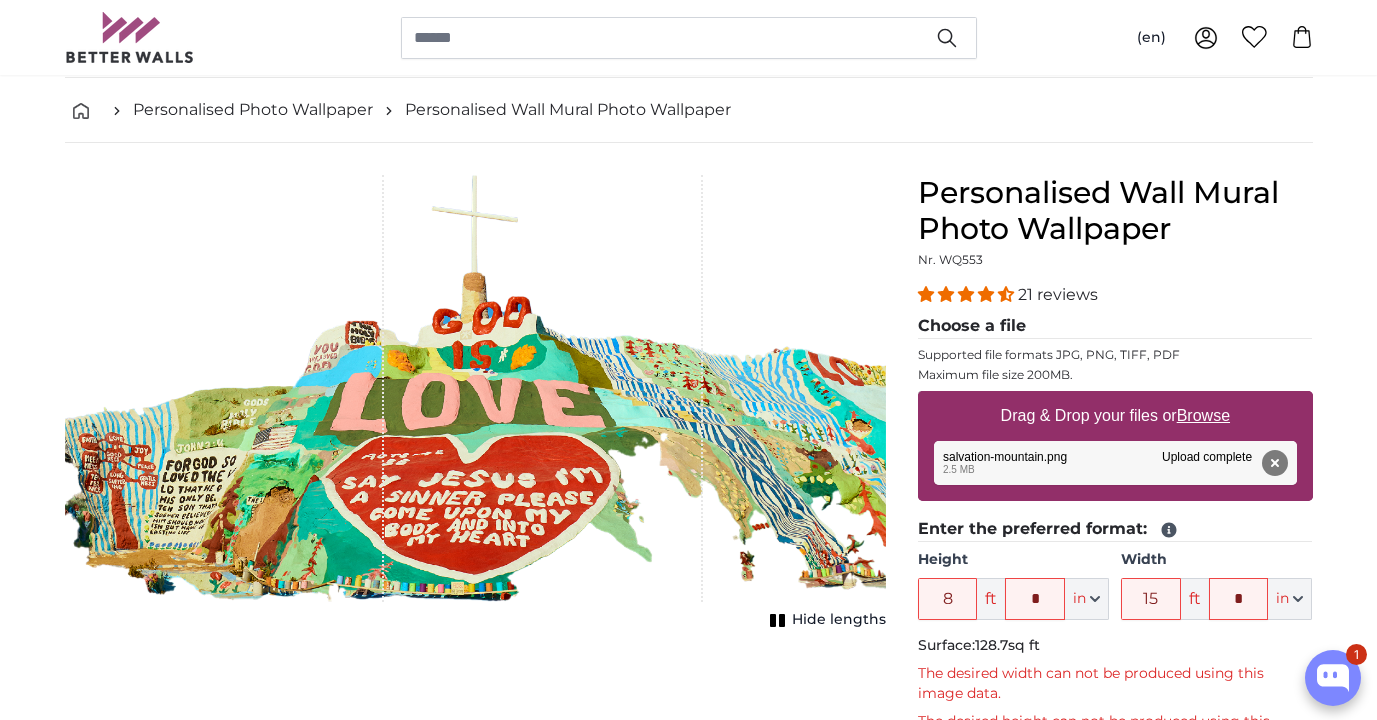 click at bounding box center (543, 388) 